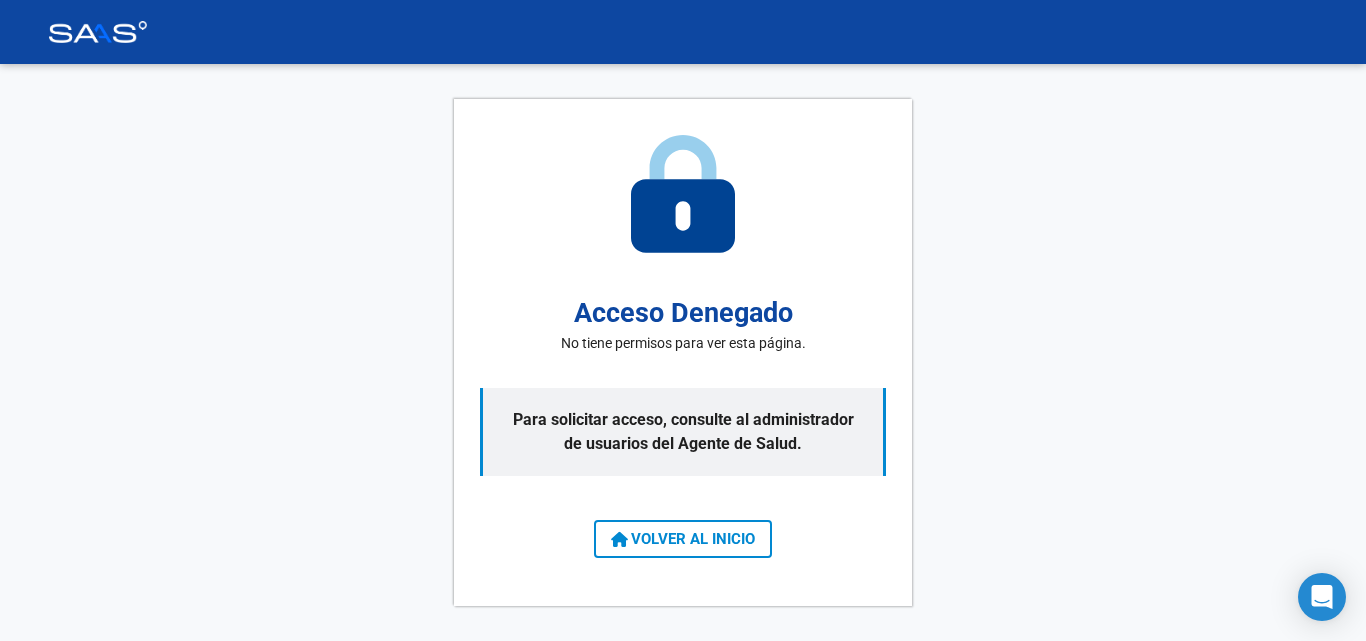 scroll, scrollTop: 0, scrollLeft: 0, axis: both 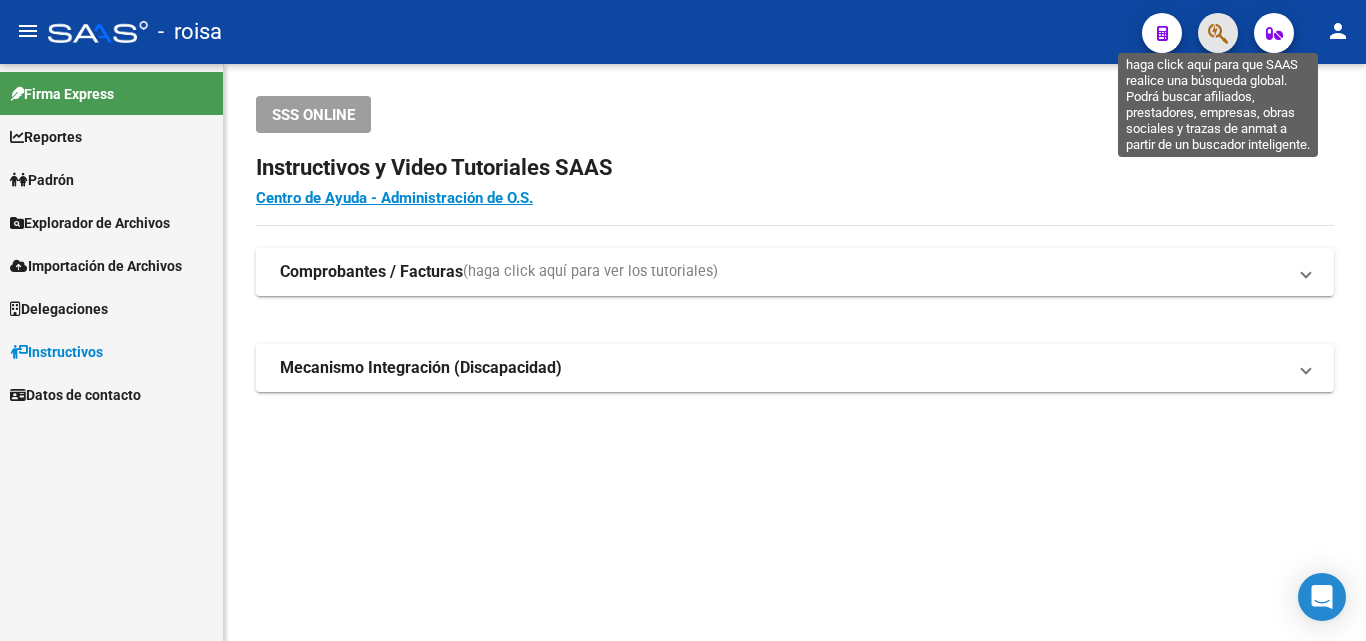 click 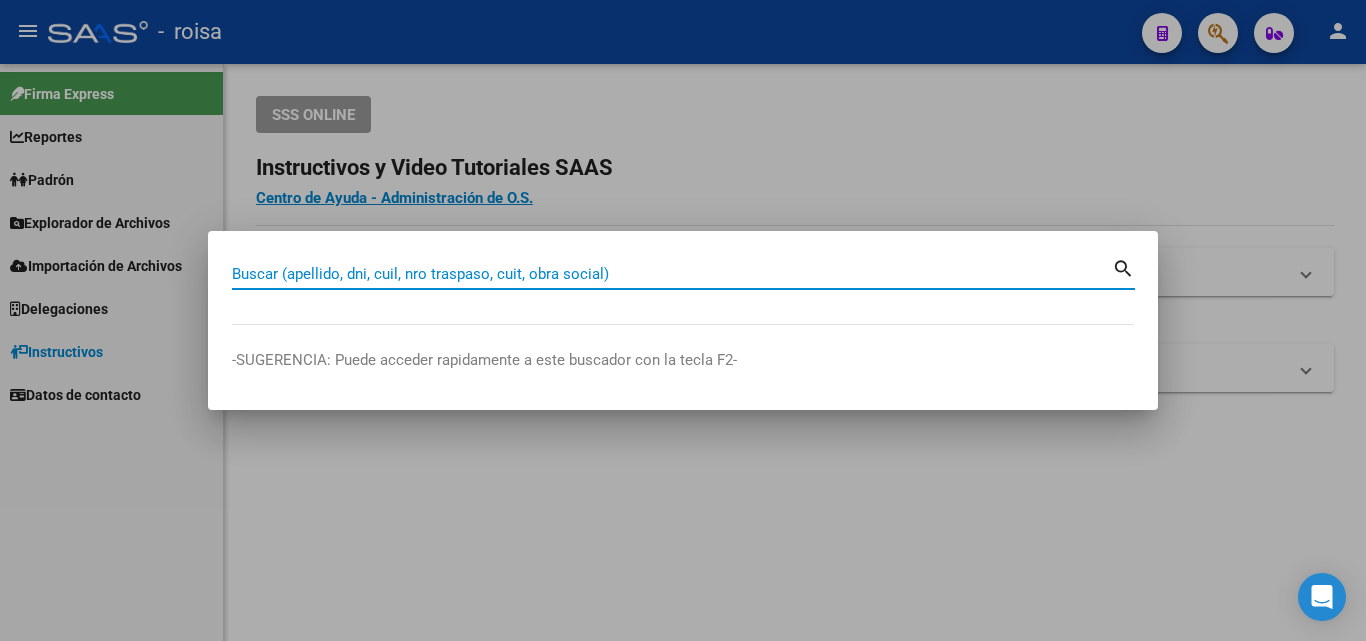 paste on "[NUMBER]" 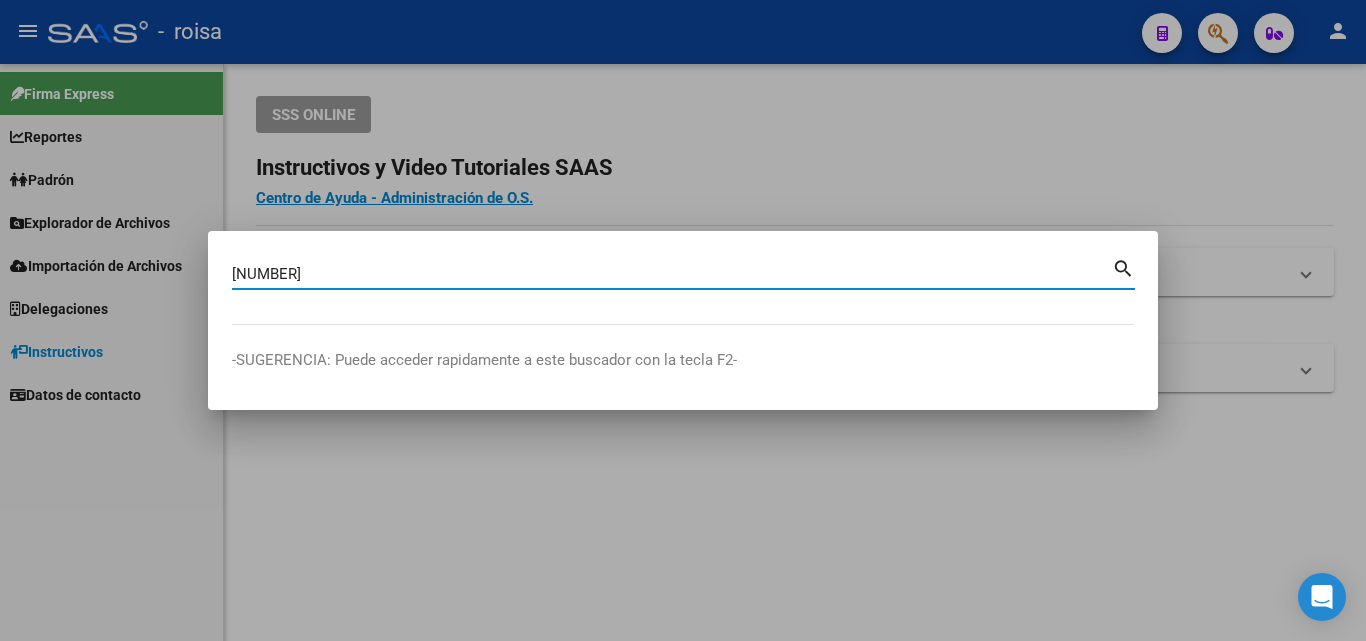 click on "search" at bounding box center (1123, 267) 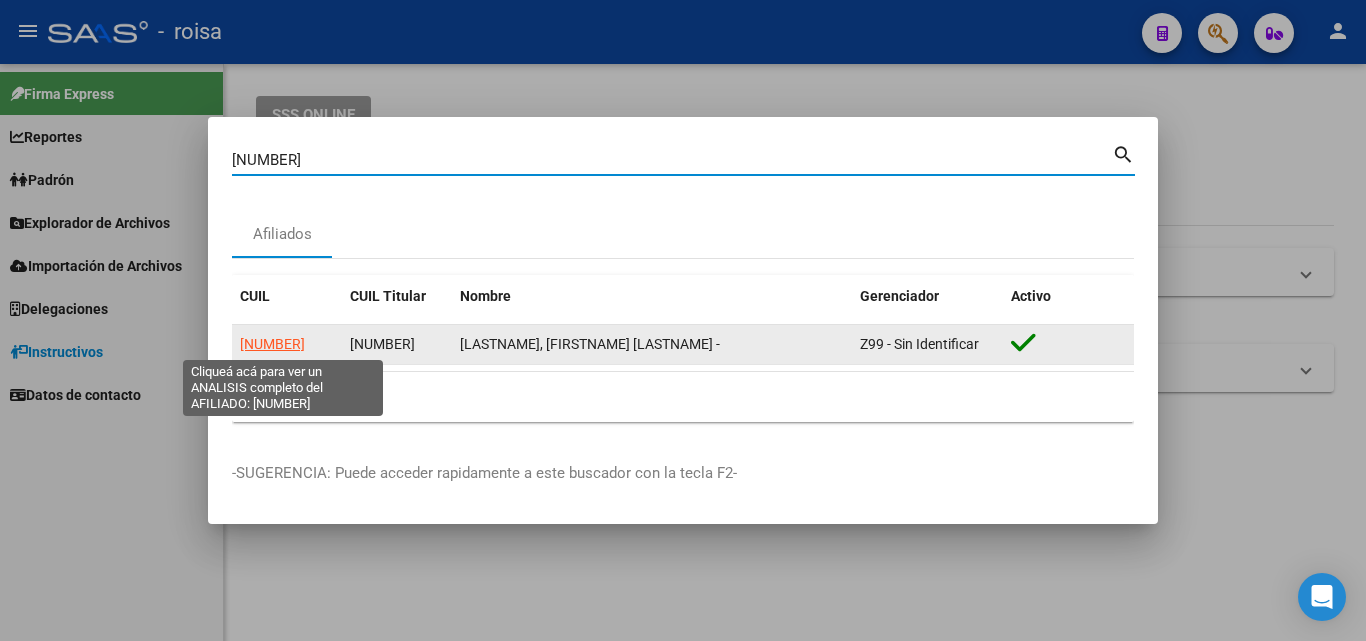 click on "[NUMBER]" 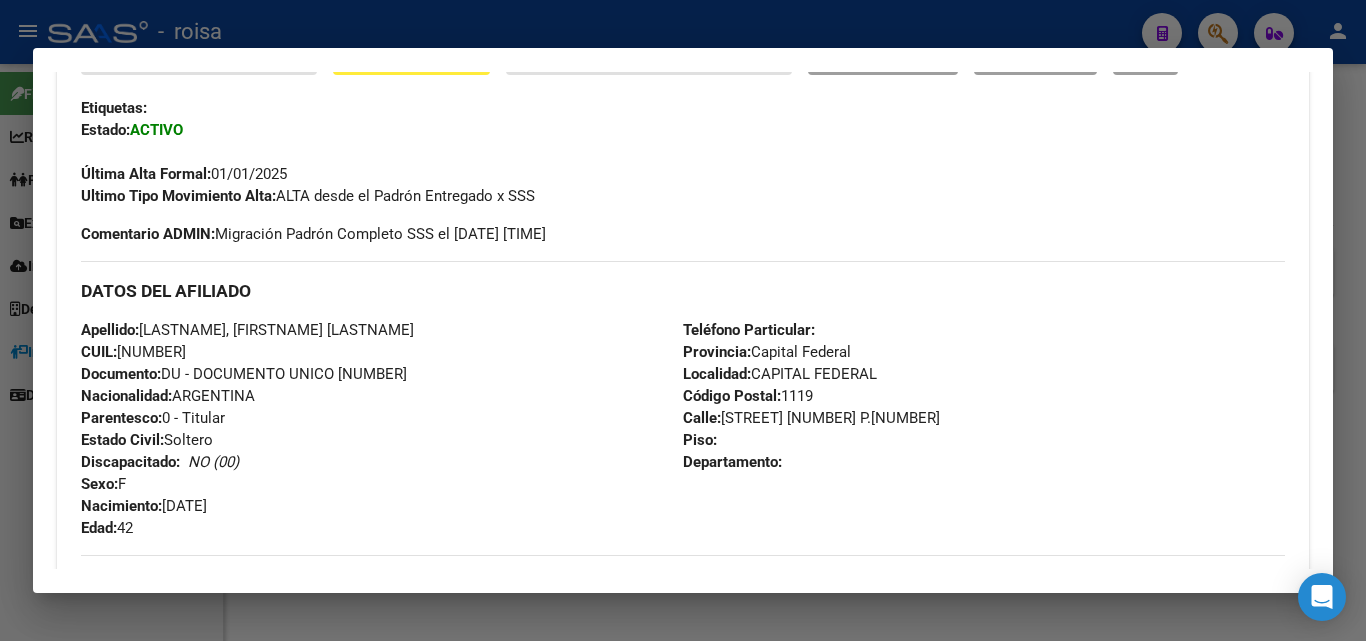 scroll, scrollTop: 1022, scrollLeft: 0, axis: vertical 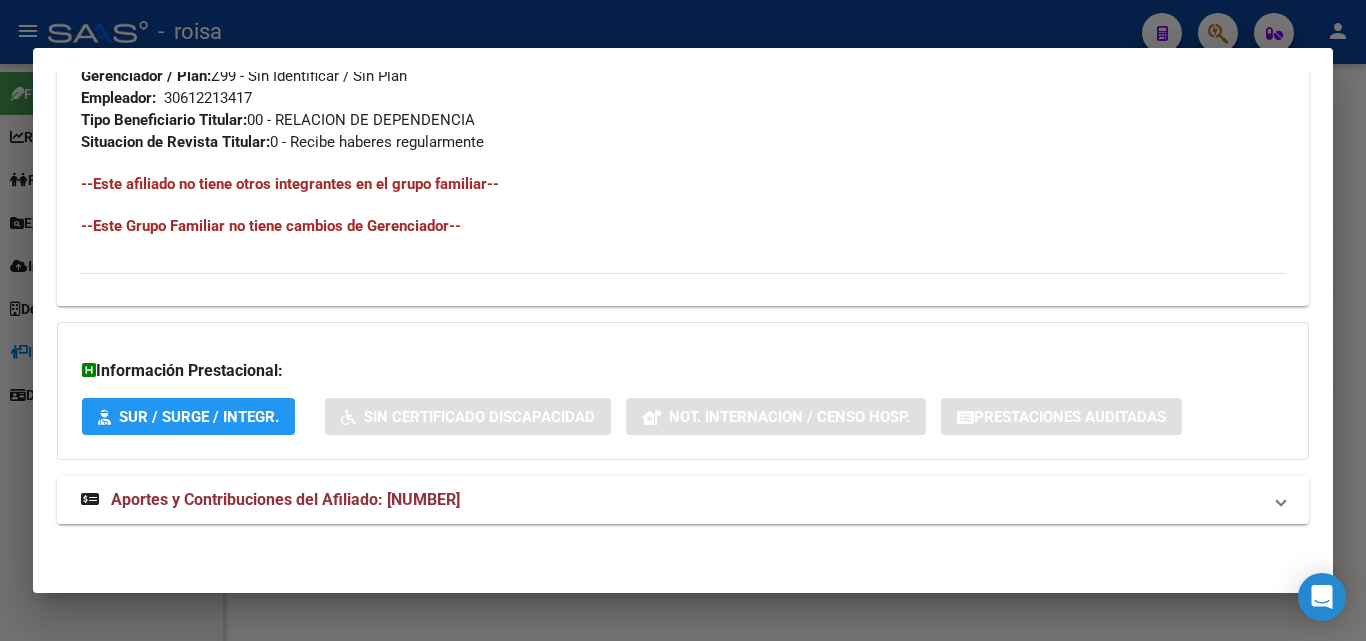 click on "Aportes y Contribuciones del Afiliado: [NUMBER]" at bounding box center (285, 499) 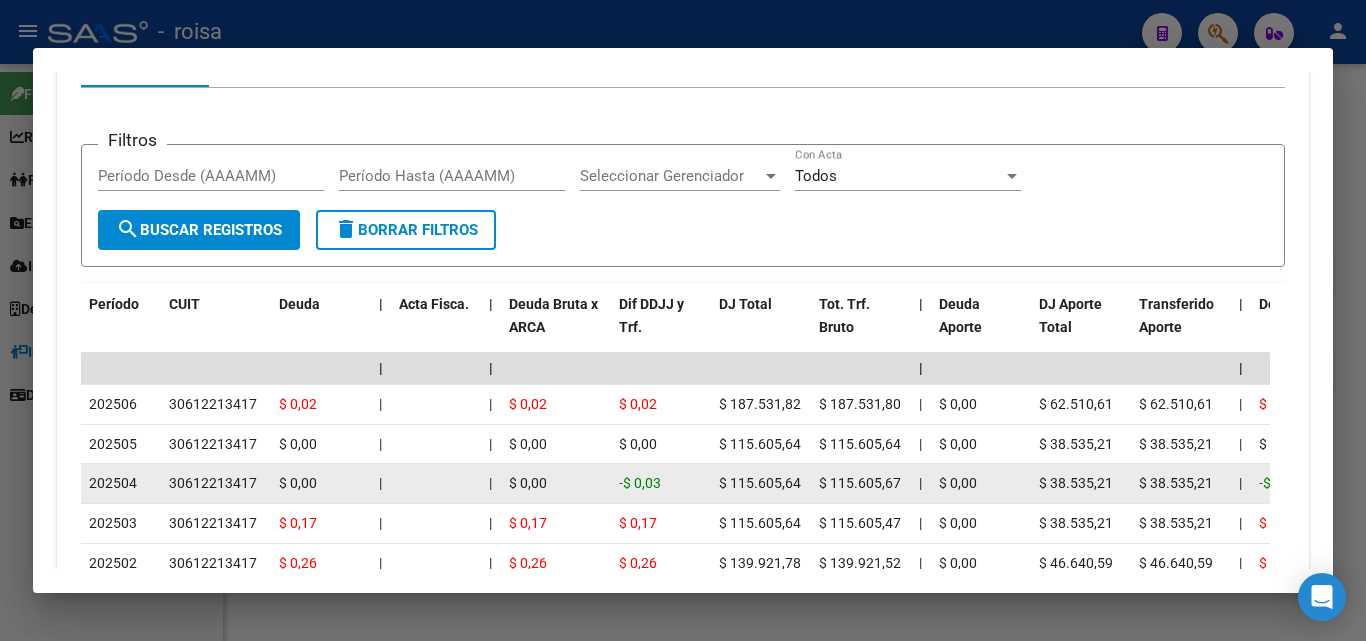 scroll, scrollTop: 1624, scrollLeft: 0, axis: vertical 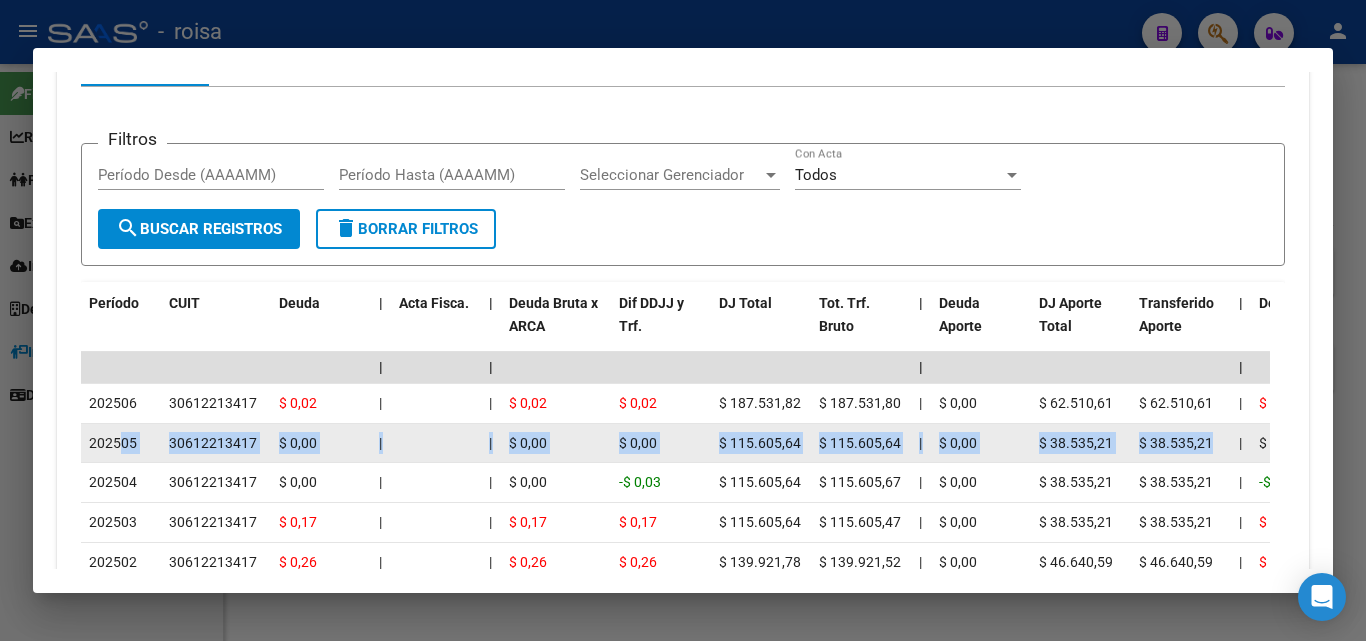 drag, startPoint x: 149, startPoint y: 441, endPoint x: 1217, endPoint y: 430, distance: 1068.0566 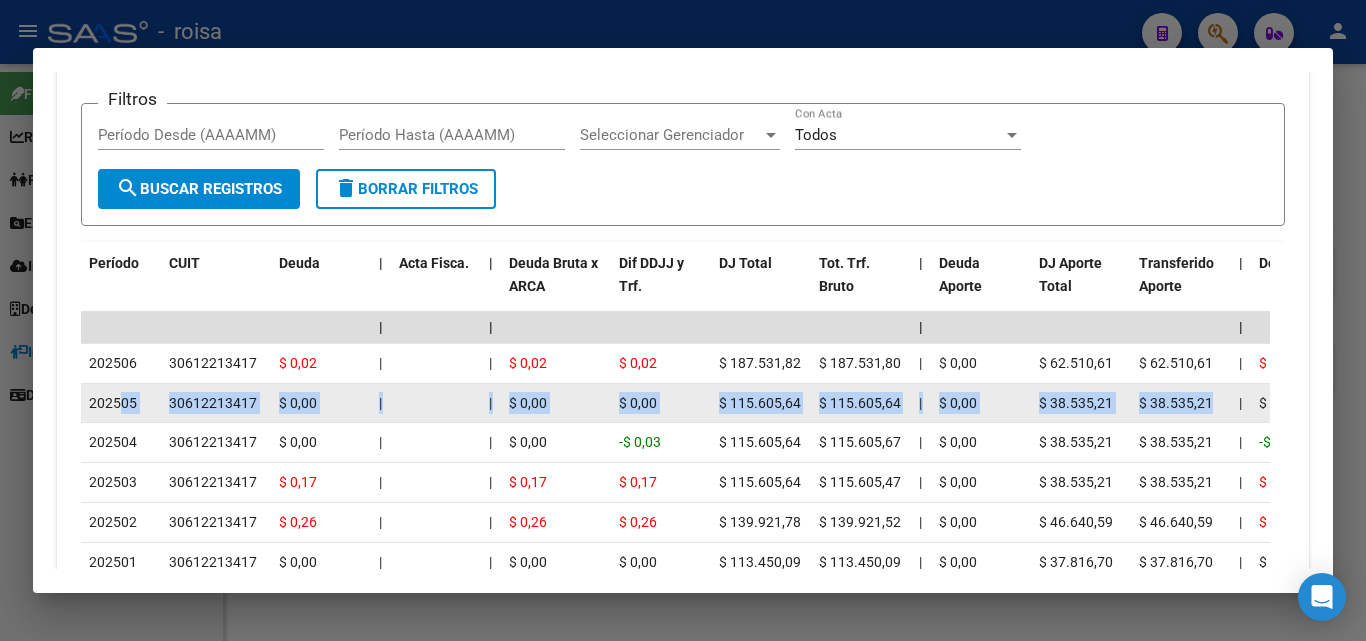 scroll, scrollTop: 1724, scrollLeft: 0, axis: vertical 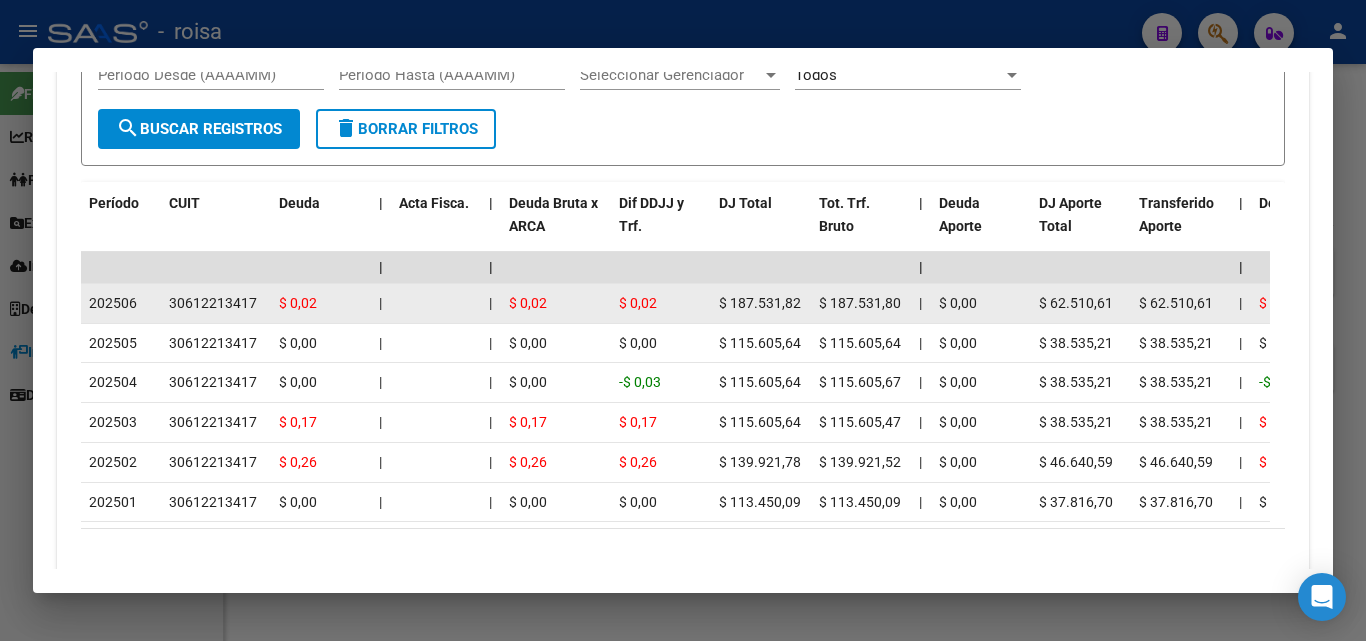 click on "202506" 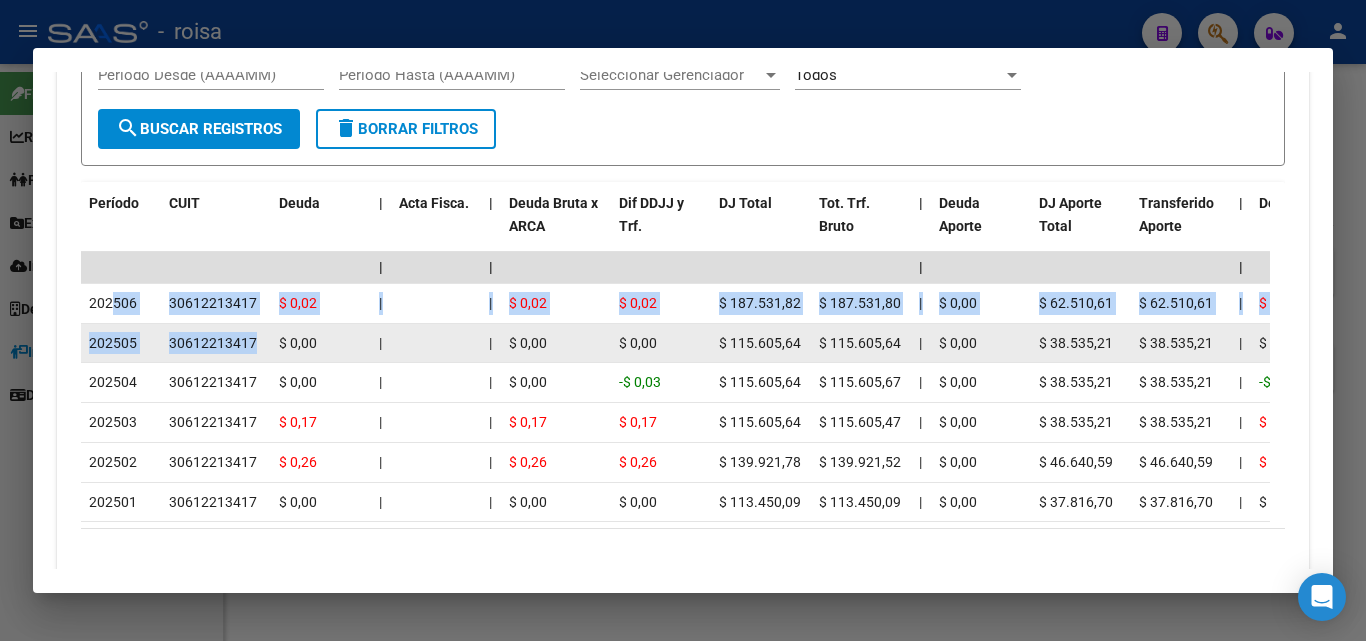 drag, startPoint x: 115, startPoint y: 305, endPoint x: 253, endPoint y: 338, distance: 141.89081 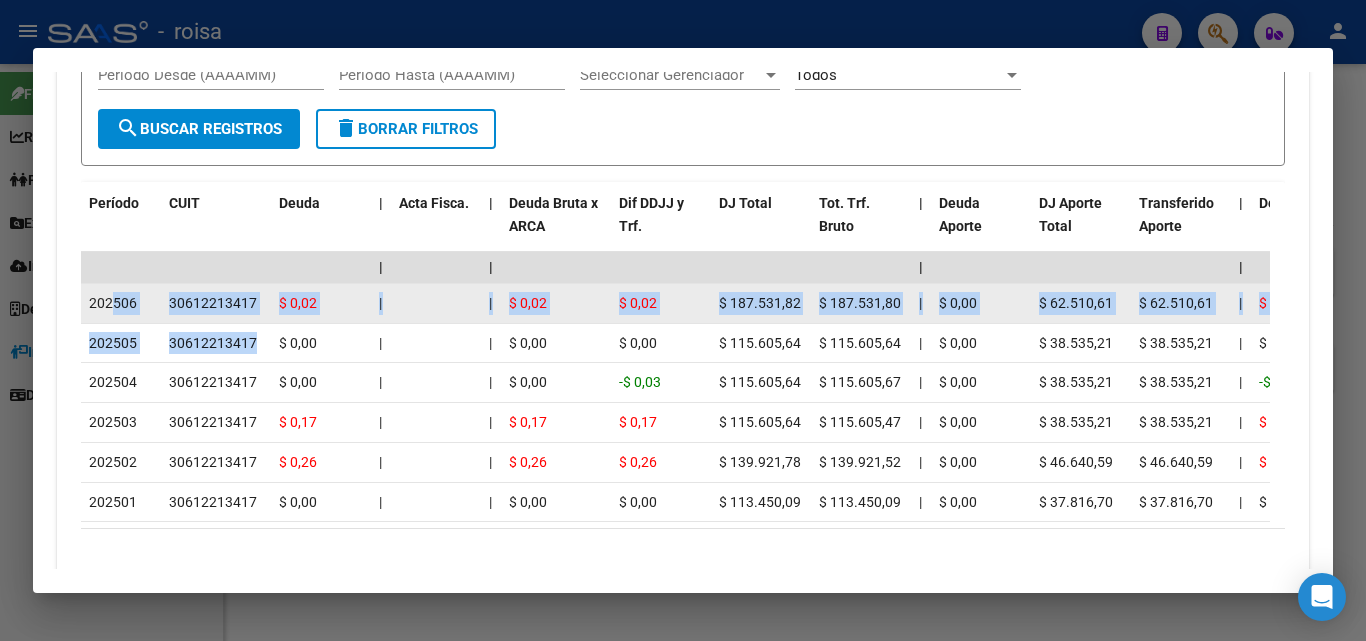 click on "$ 187.531,82" 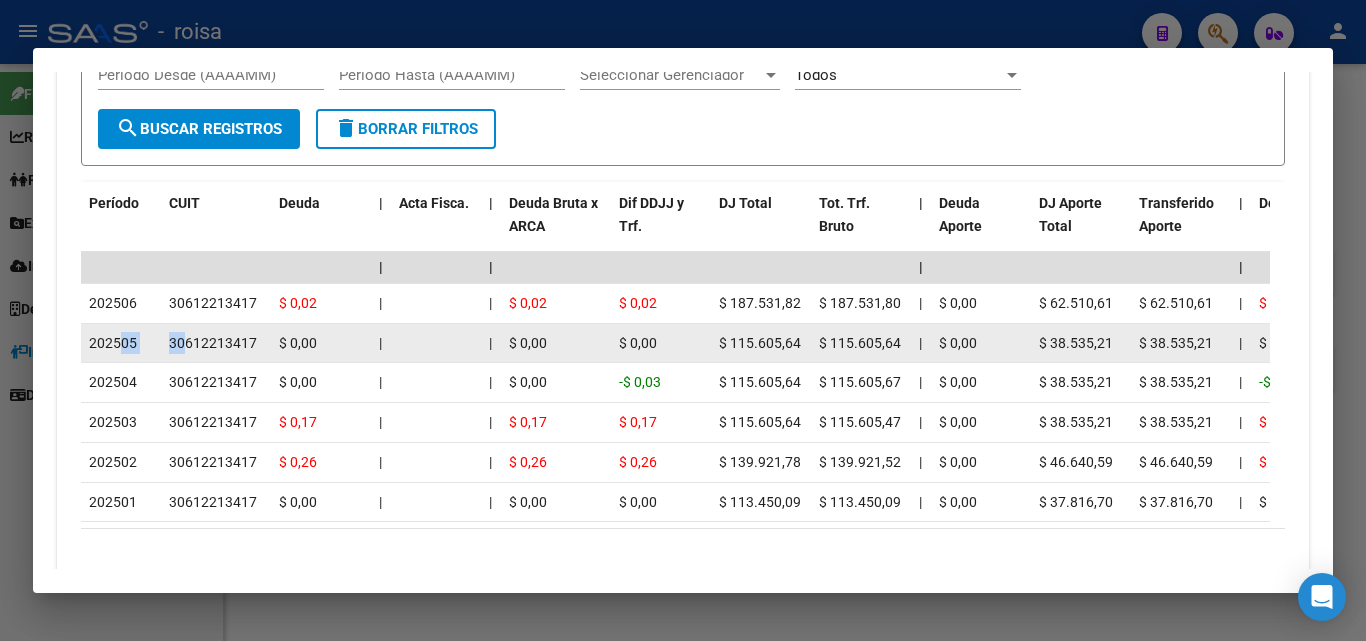 drag, startPoint x: 124, startPoint y: 350, endPoint x: 187, endPoint y: 349, distance: 63.007935 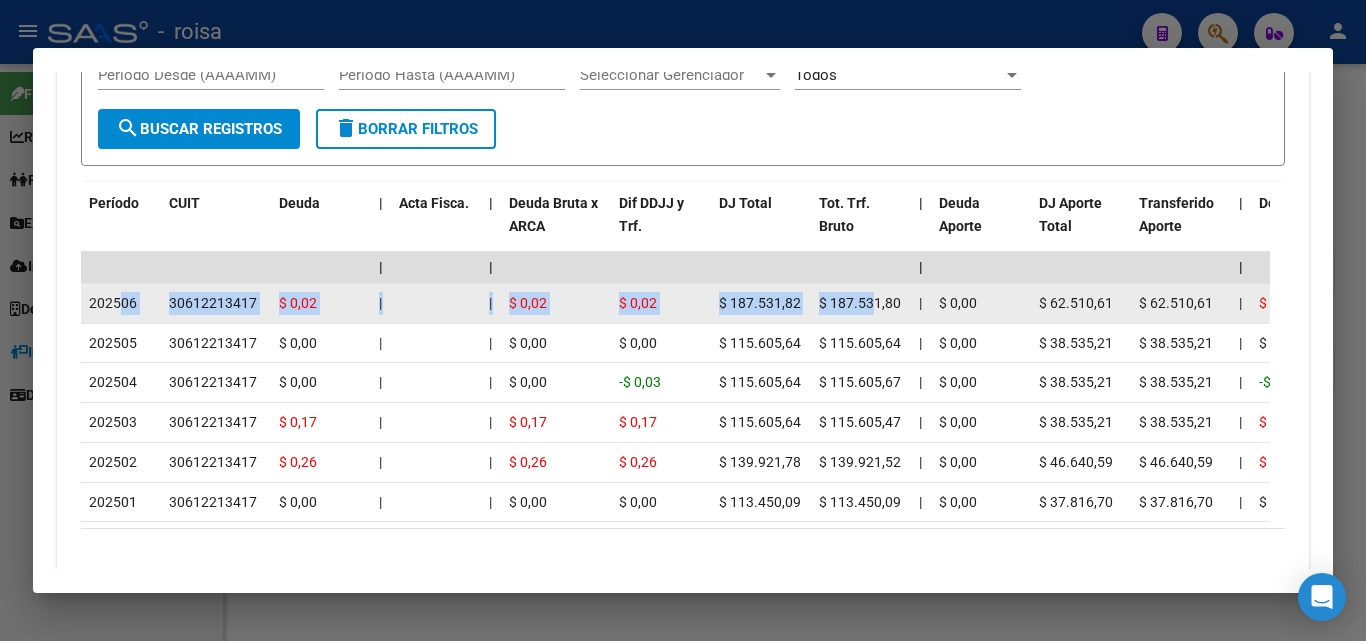 drag, startPoint x: 119, startPoint y: 303, endPoint x: 876, endPoint y: 295, distance: 757.0423 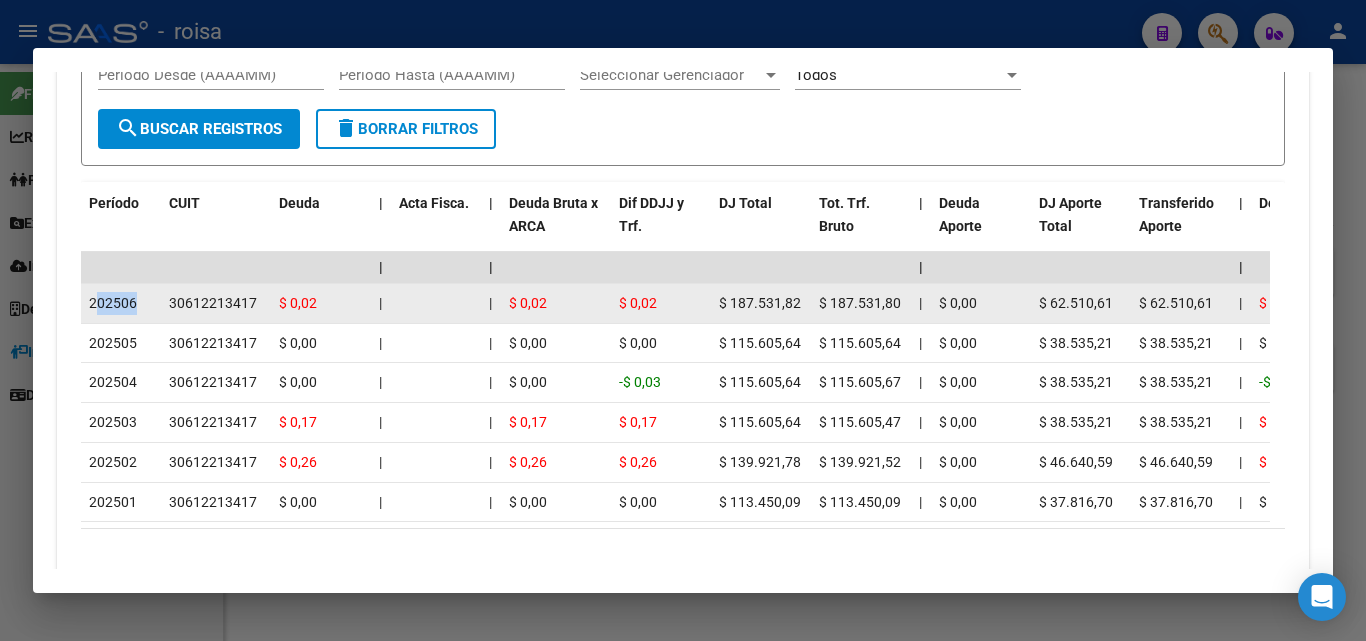 drag, startPoint x: 100, startPoint y: 305, endPoint x: 139, endPoint y: 305, distance: 39 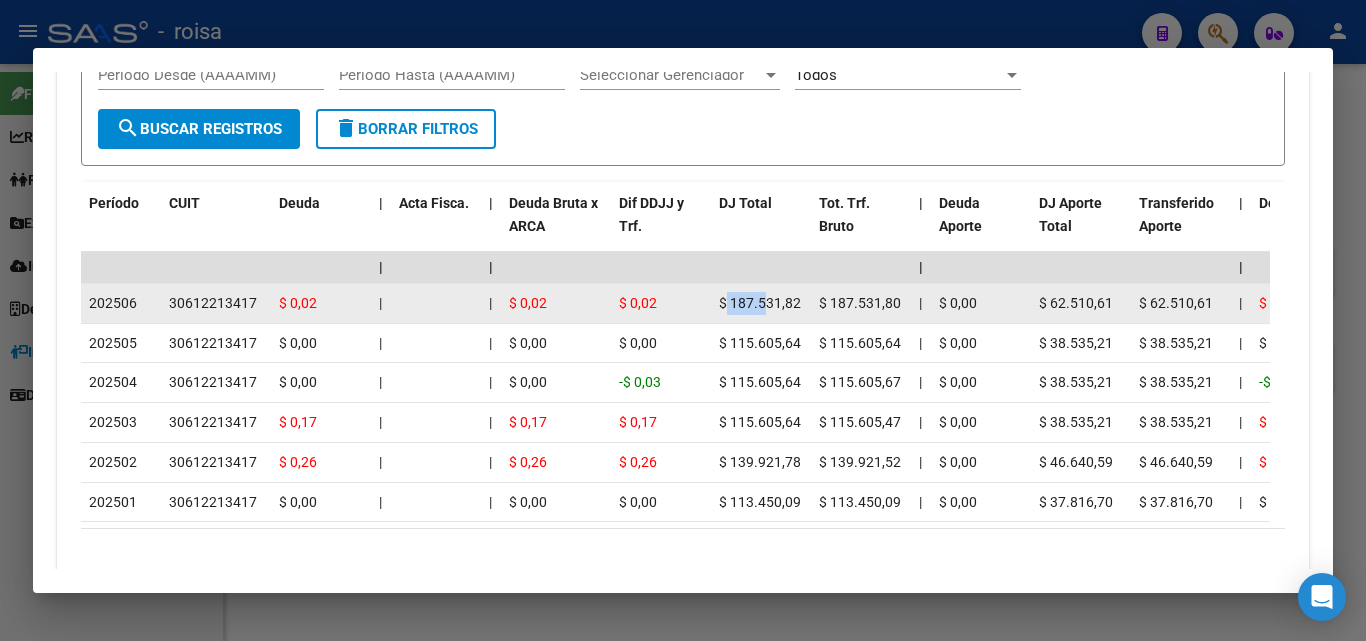 drag, startPoint x: 726, startPoint y: 302, endPoint x: 767, endPoint y: 302, distance: 41 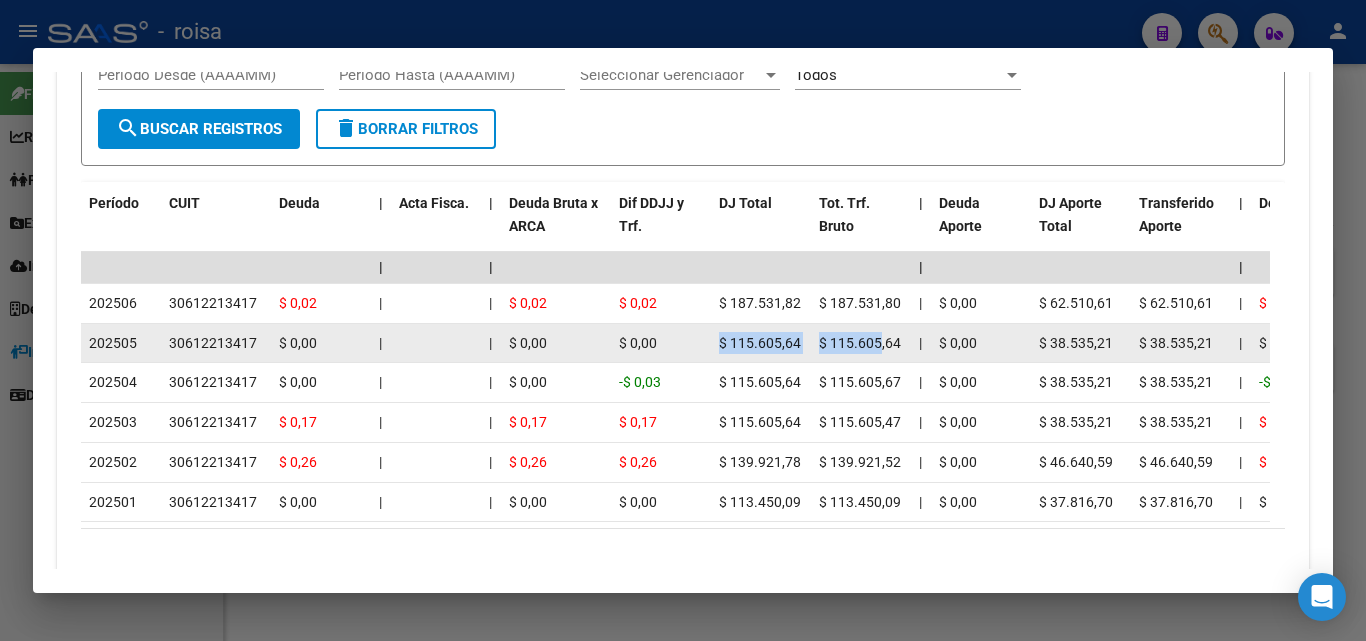 drag, startPoint x: 715, startPoint y: 350, endPoint x: 879, endPoint y: 354, distance: 164.04877 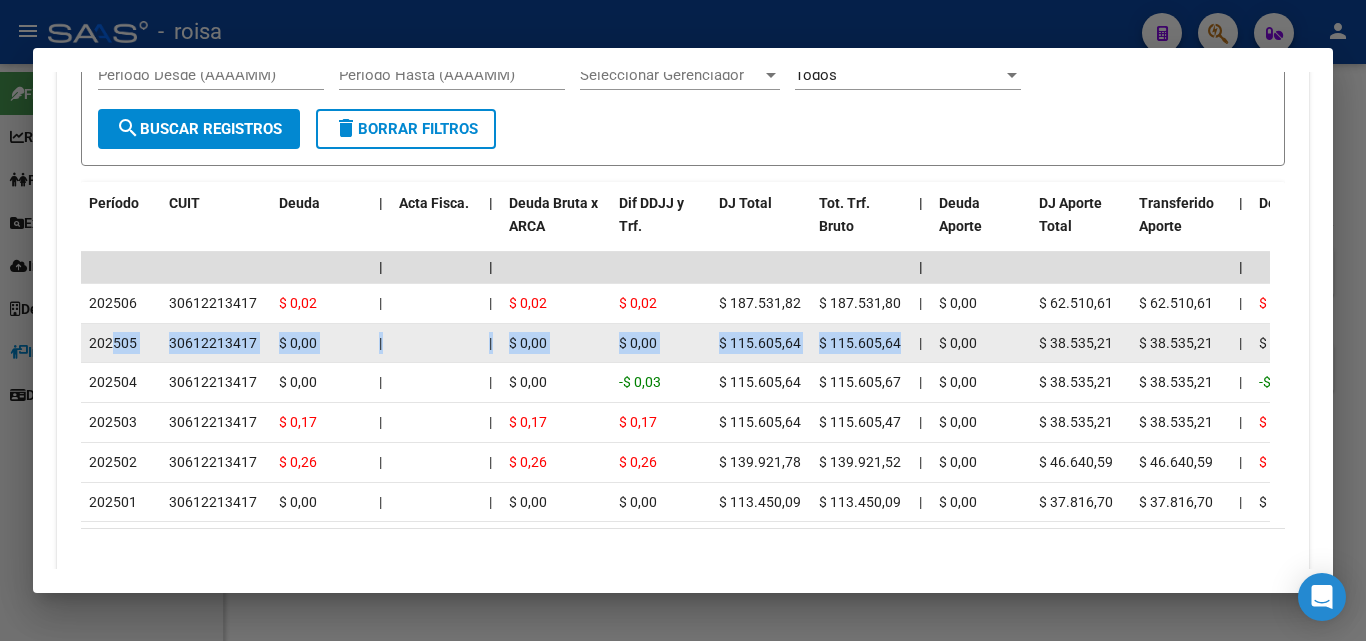 drag, startPoint x: 110, startPoint y: 343, endPoint x: 906, endPoint y: 350, distance: 796.03076 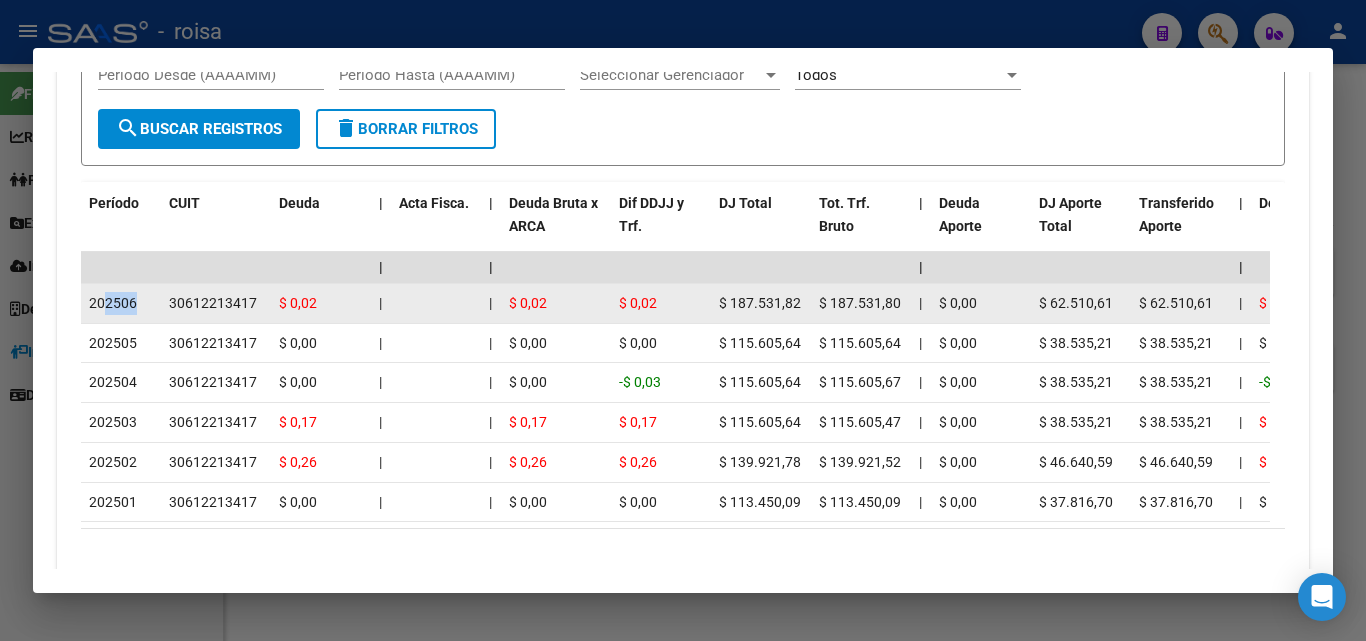 drag, startPoint x: 106, startPoint y: 302, endPoint x: 136, endPoint y: 300, distance: 30.066593 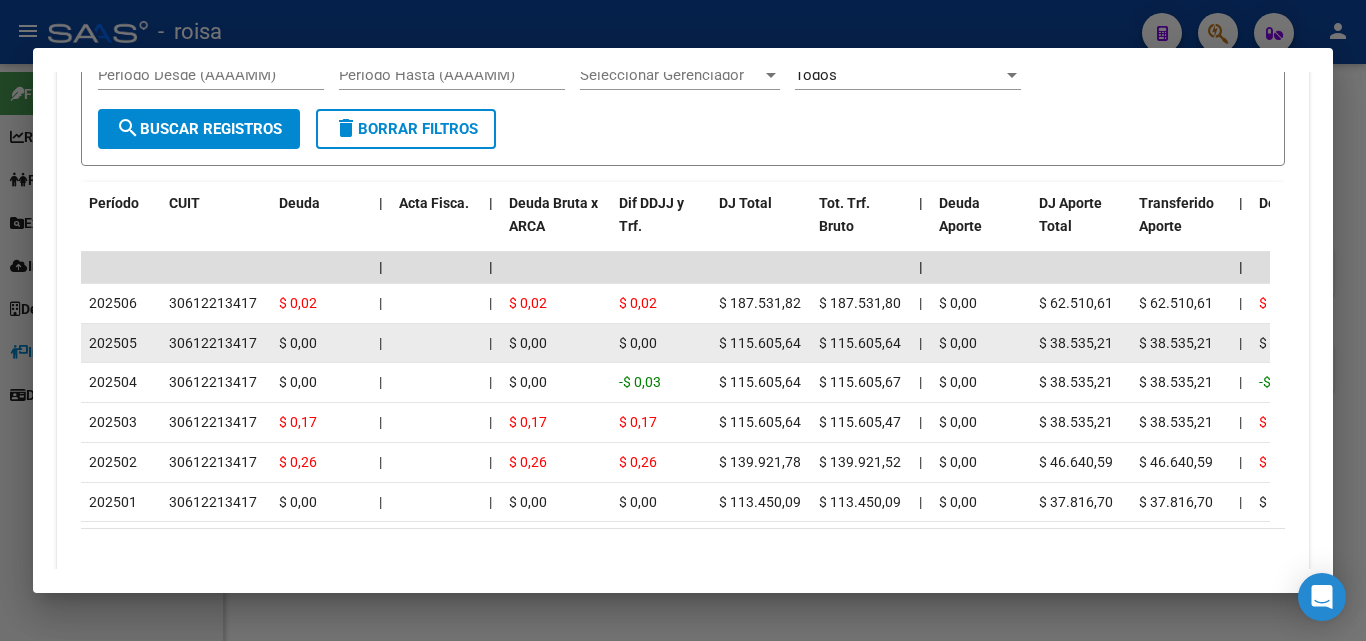 click on "202505" 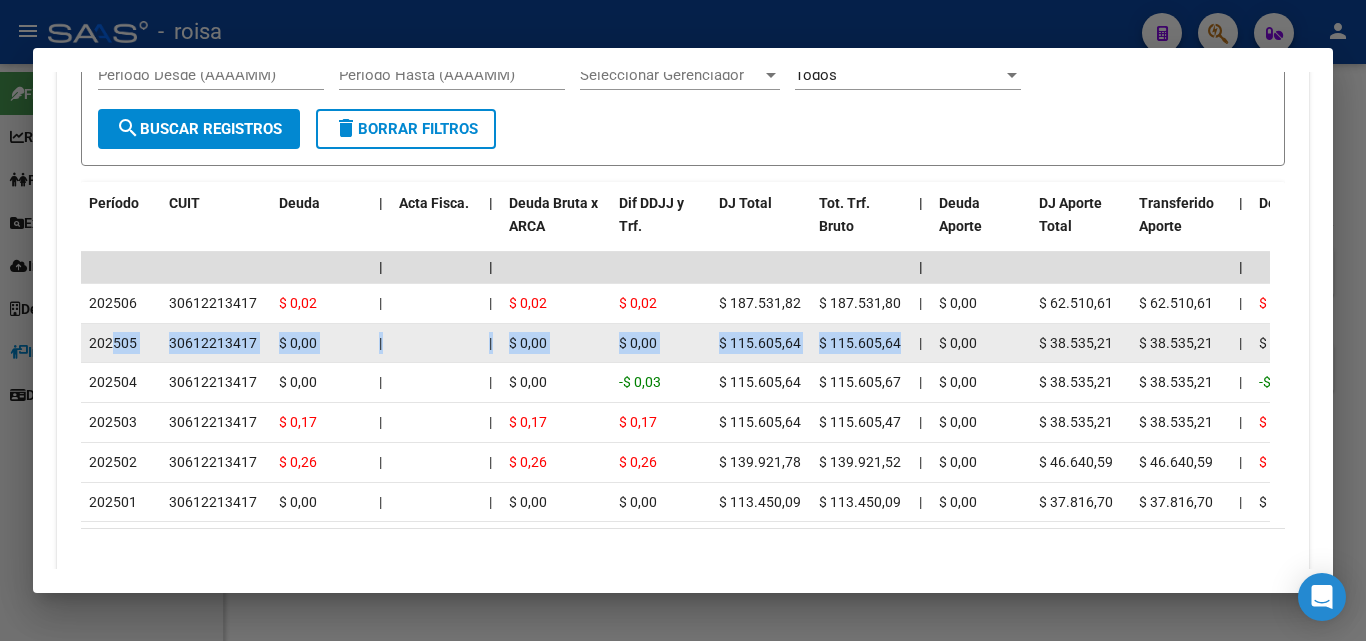 drag, startPoint x: 112, startPoint y: 342, endPoint x: 910, endPoint y: 348, distance: 798.0226 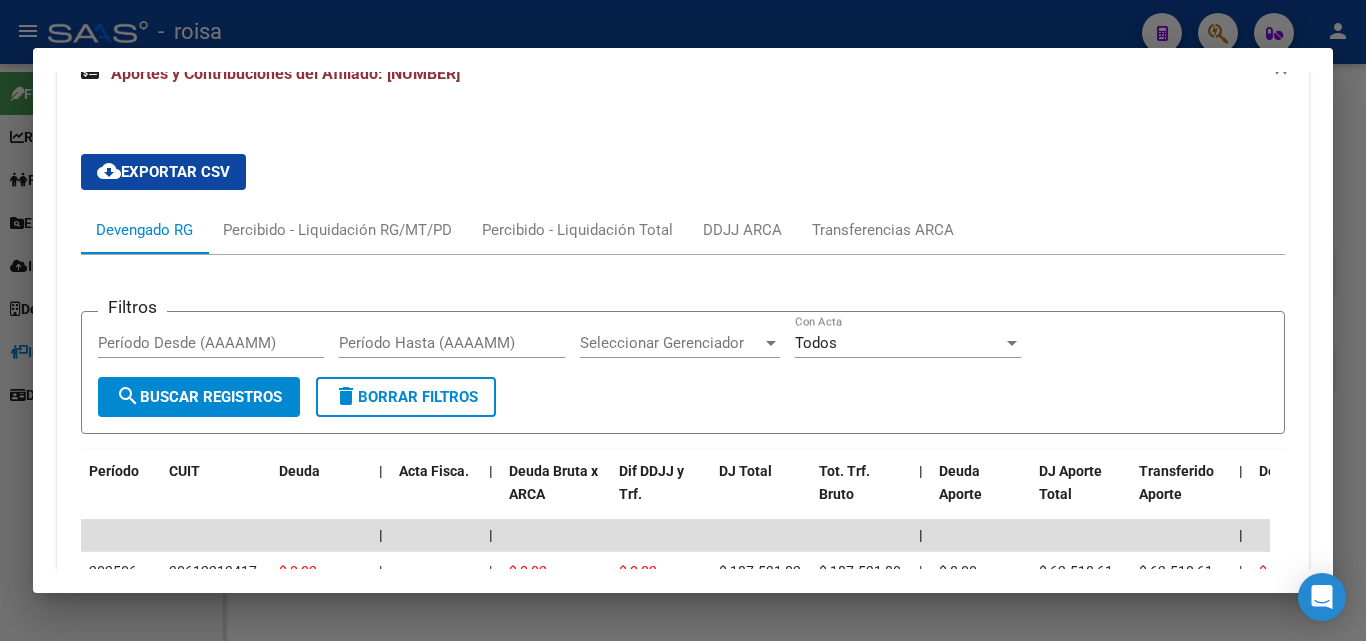 scroll, scrollTop: 1424, scrollLeft: 0, axis: vertical 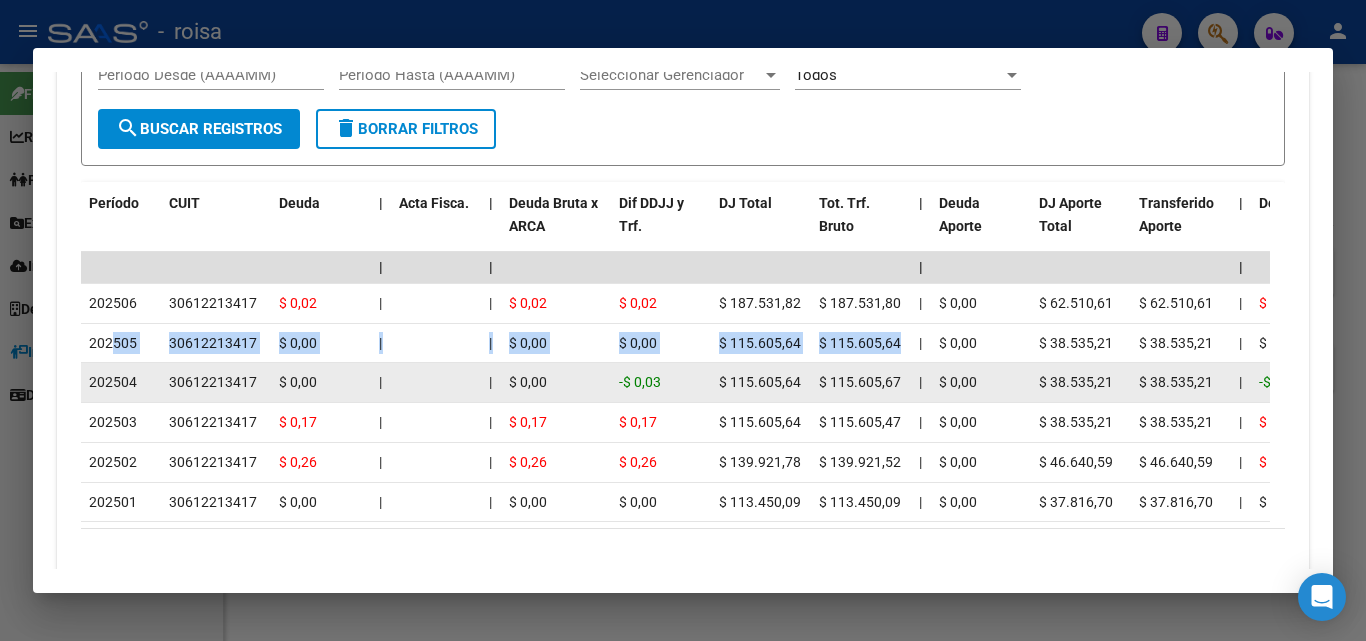 click on "$ 115.605,64" 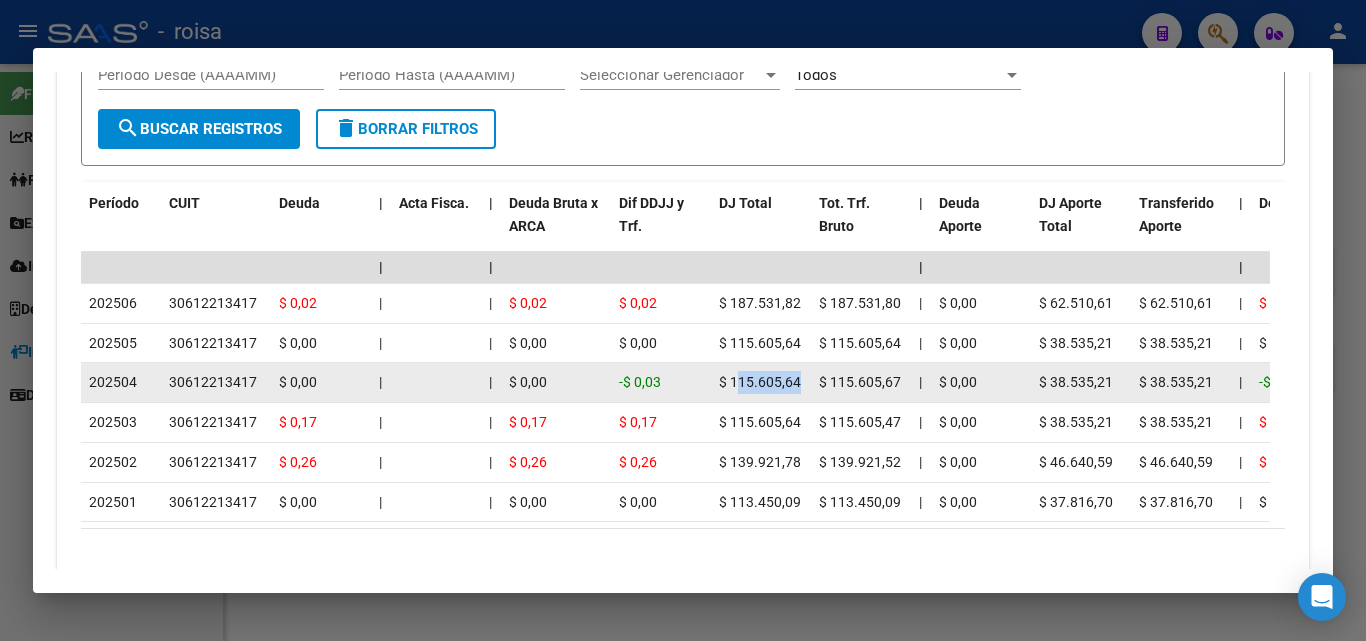 drag, startPoint x: 766, startPoint y: 389, endPoint x: 811, endPoint y: 389, distance: 45 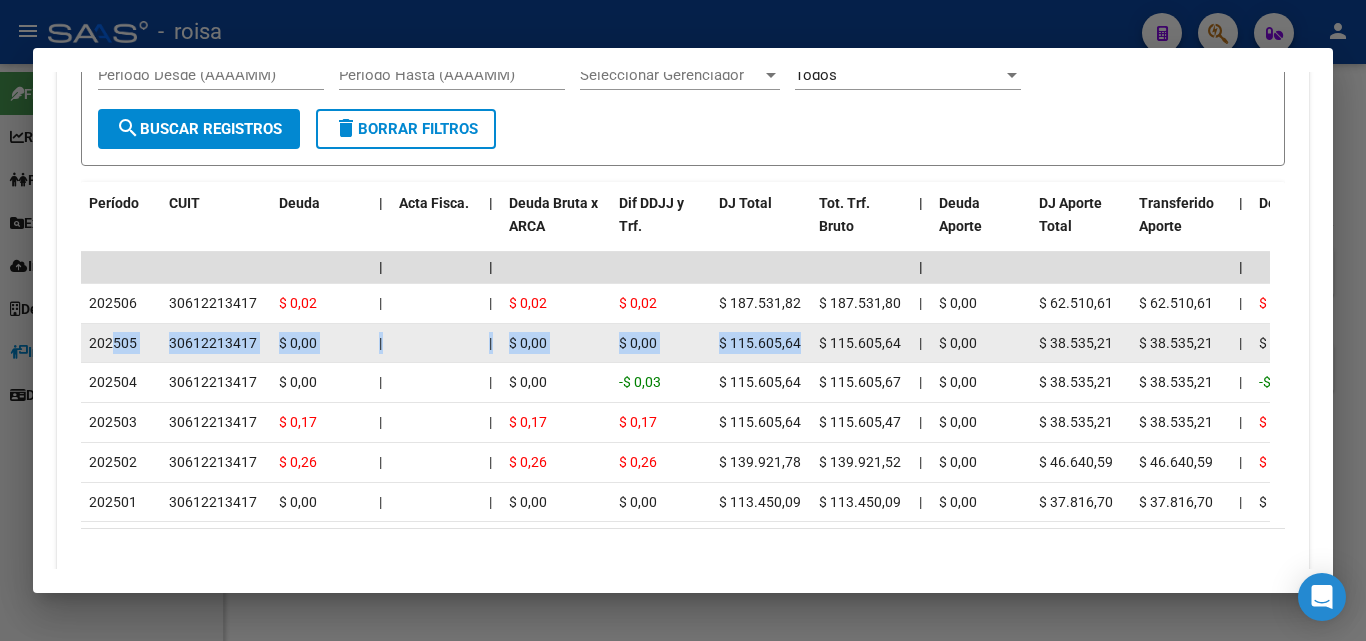 drag, startPoint x: 115, startPoint y: 342, endPoint x: 808, endPoint y: 345, distance: 693.0065 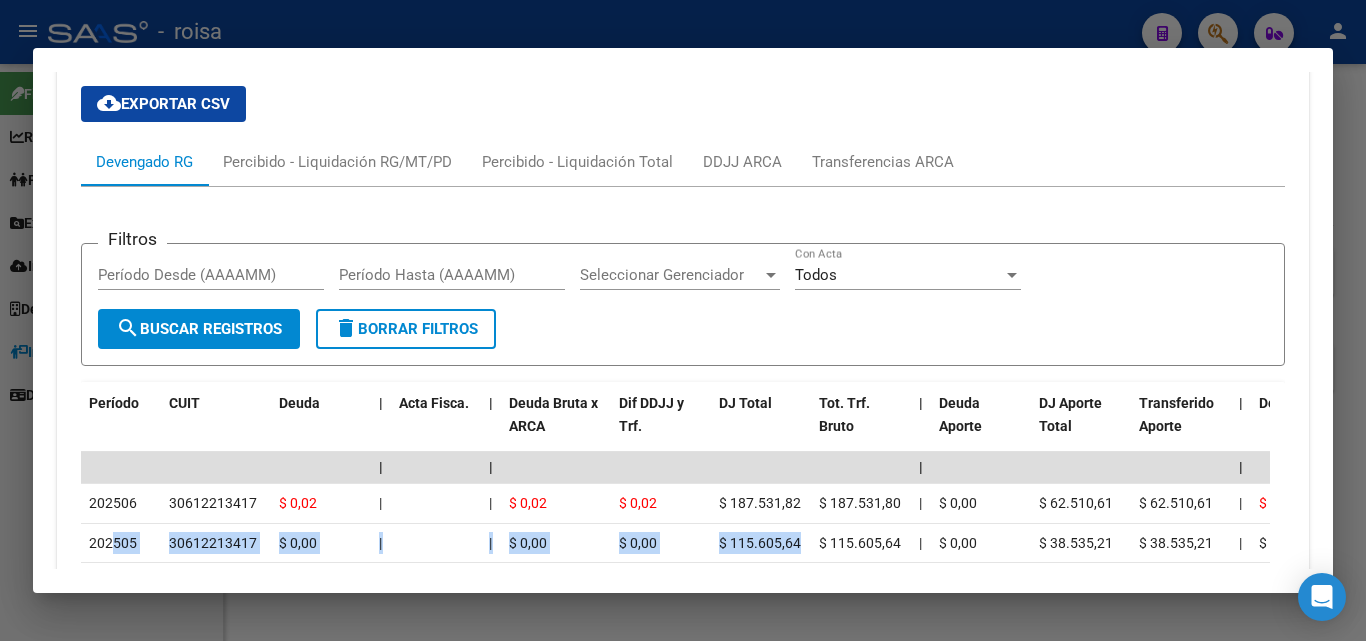 click on "delete  Borrar Filtros" at bounding box center [406, 329] 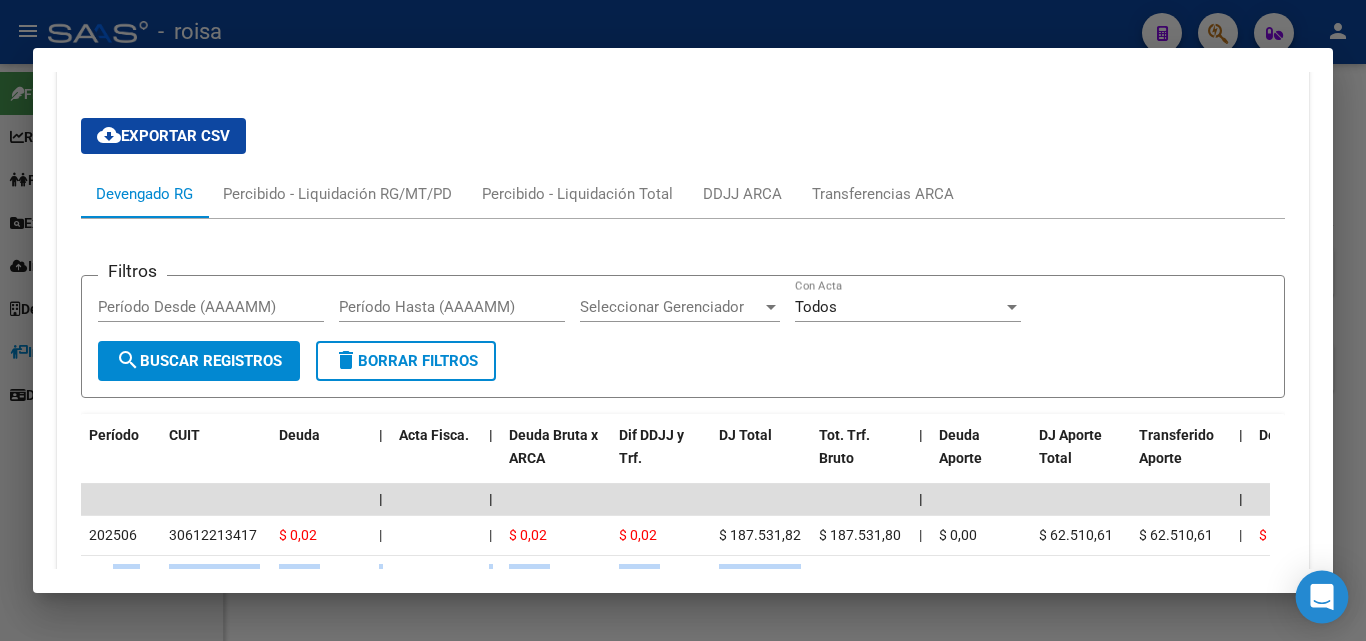 scroll, scrollTop: 1524, scrollLeft: 0, axis: vertical 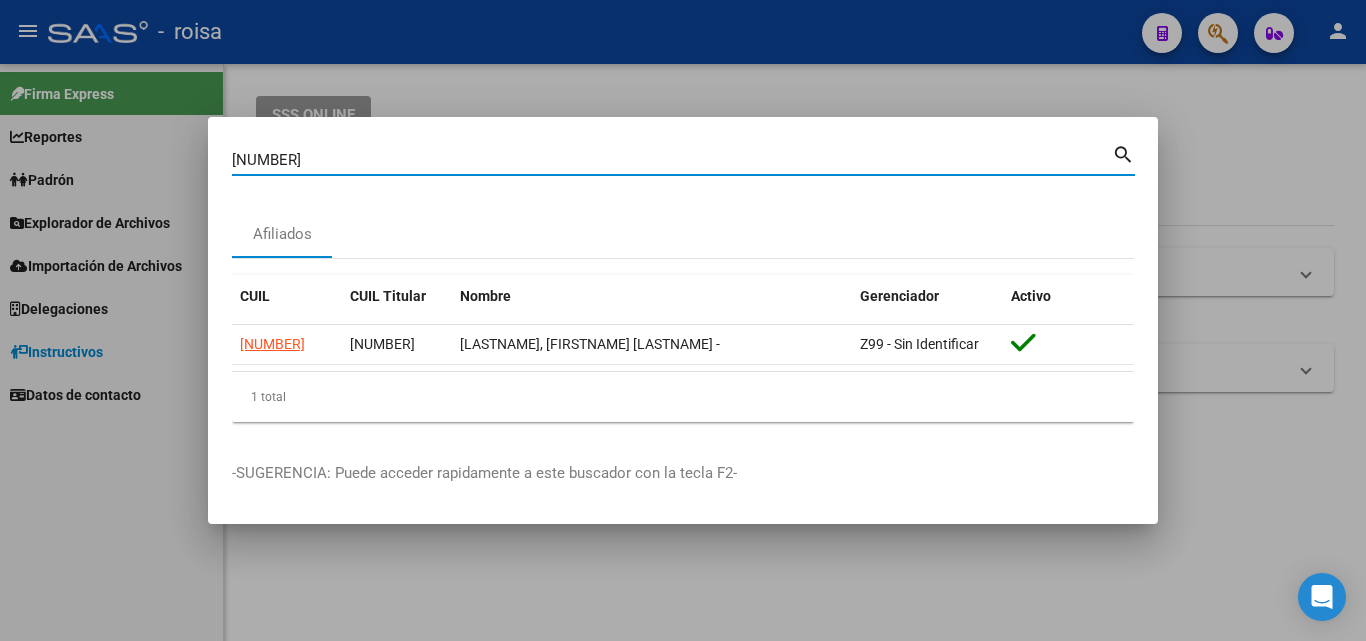 drag, startPoint x: 351, startPoint y: 157, endPoint x: 157, endPoint y: 156, distance: 194.00258 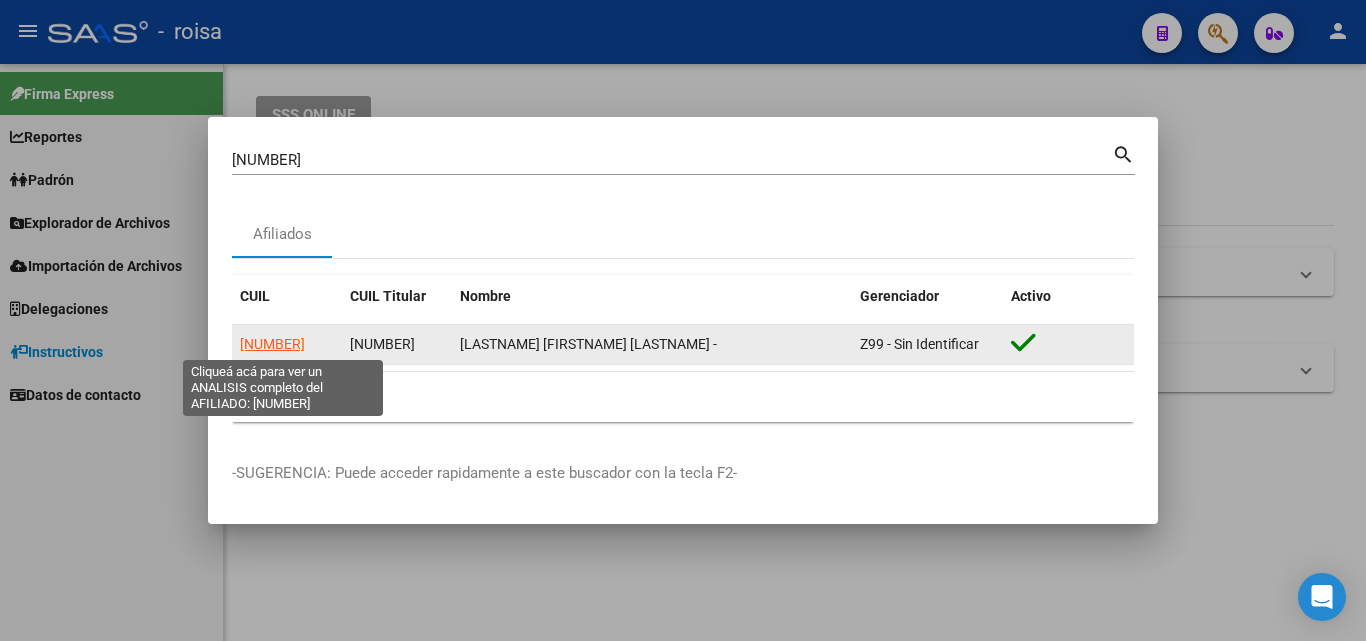 click on "[NUMBER]" 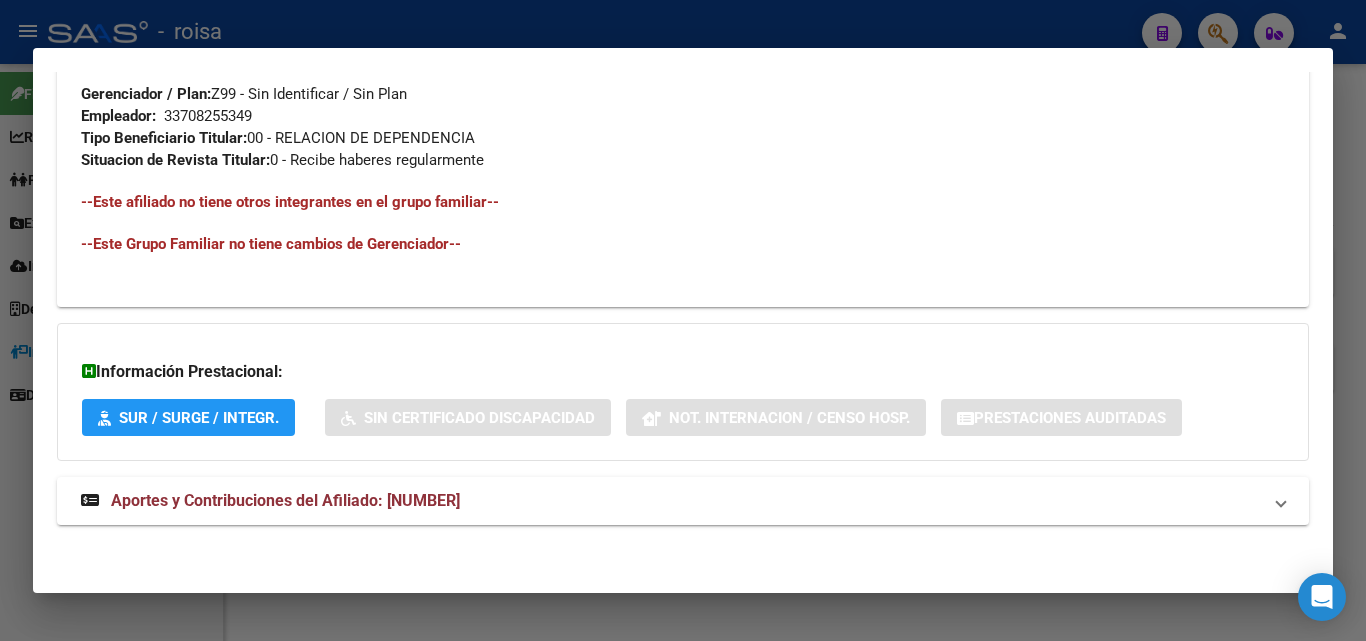 scroll, scrollTop: 1022, scrollLeft: 0, axis: vertical 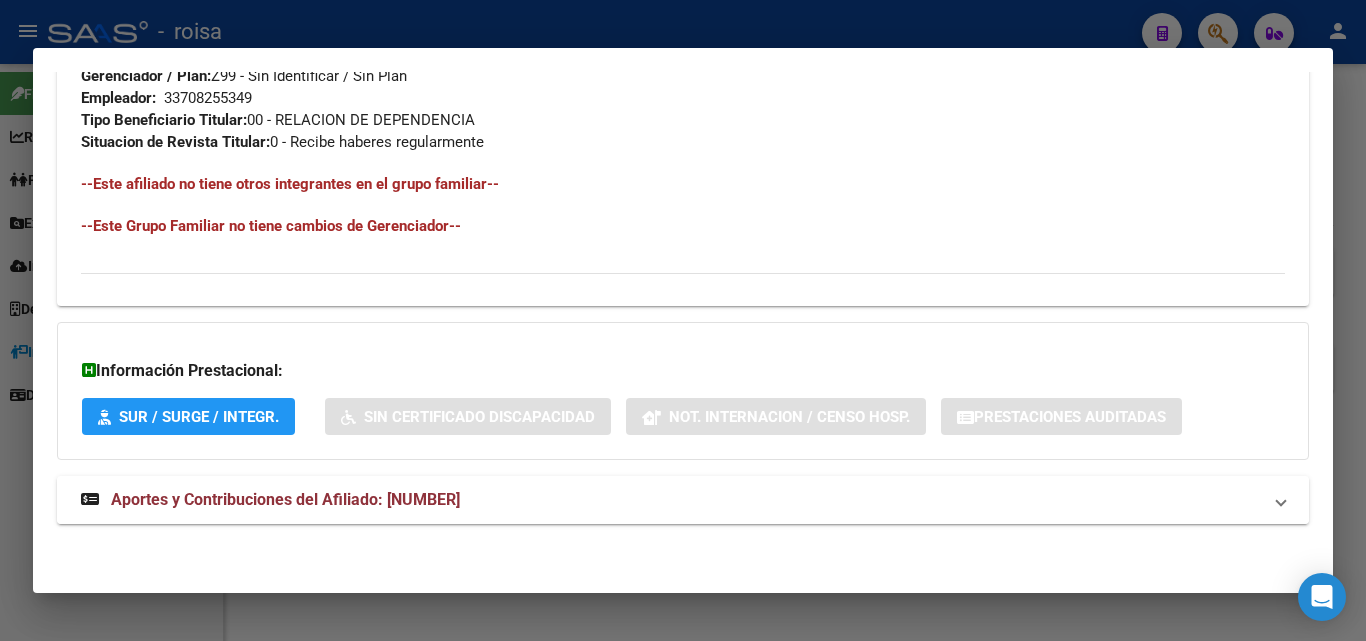 click on "Aportes y Contribuciones del Afiliado: [NUMBER]" at bounding box center (285, 499) 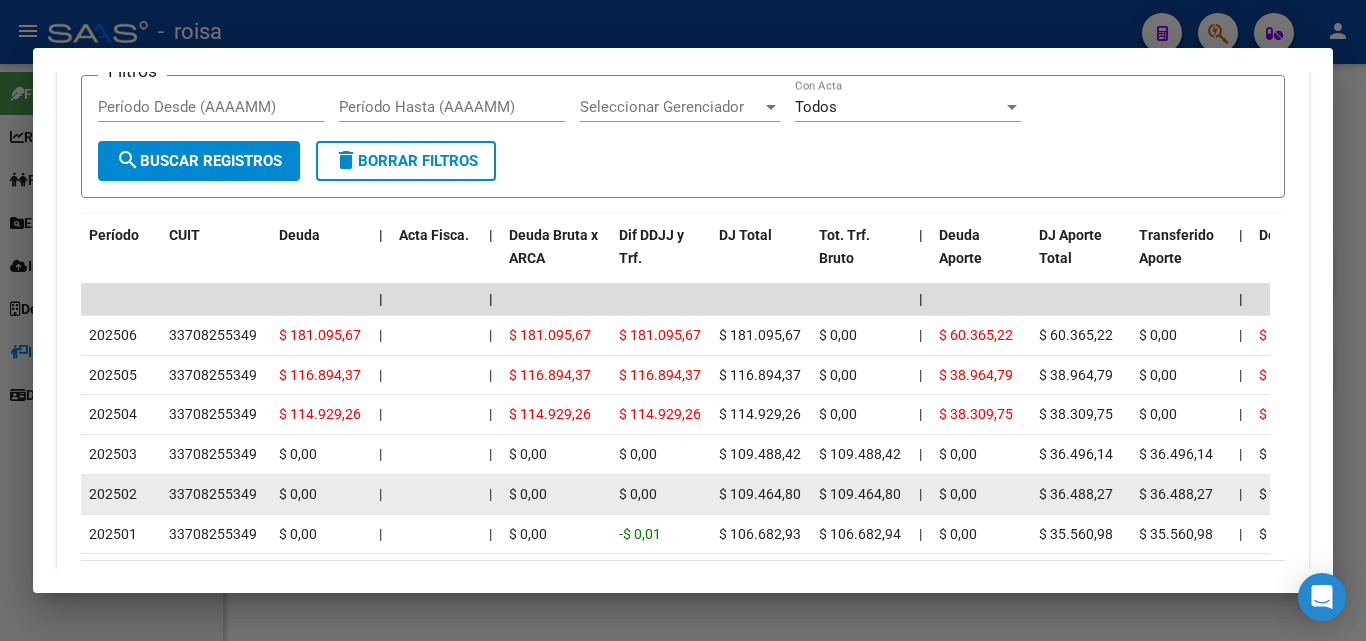 scroll, scrollTop: 1724, scrollLeft: 0, axis: vertical 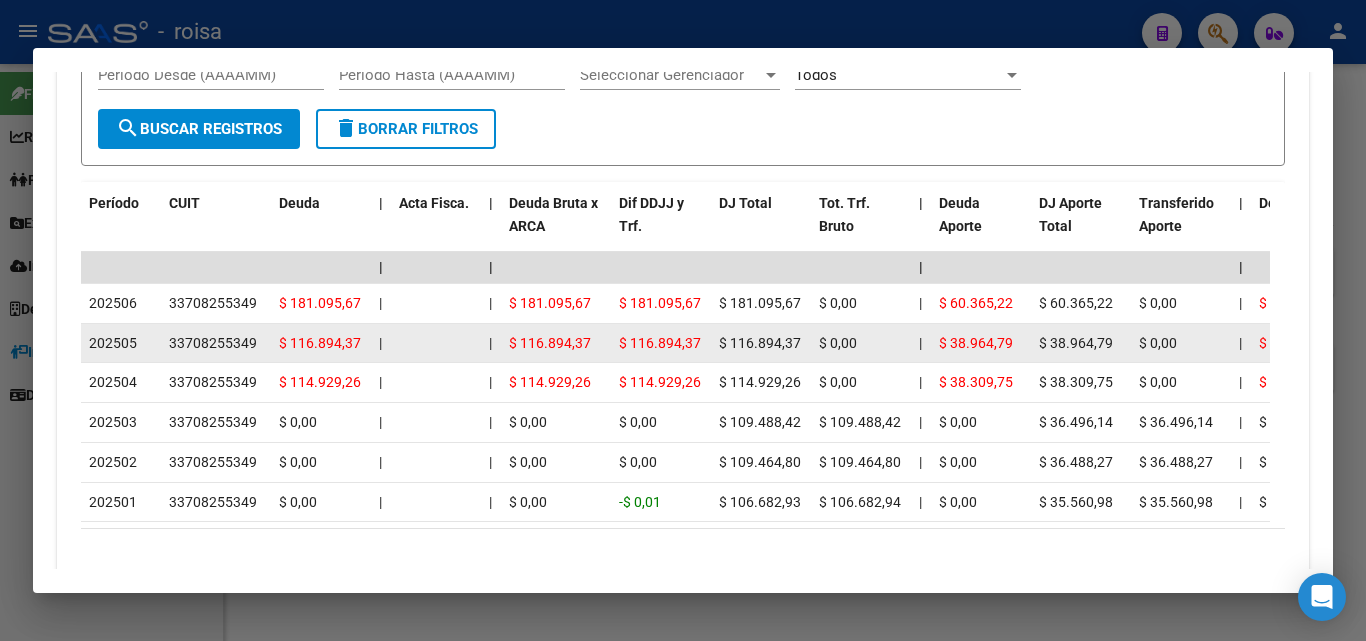 drag, startPoint x: 96, startPoint y: 346, endPoint x: 742, endPoint y: 348, distance: 646.0031 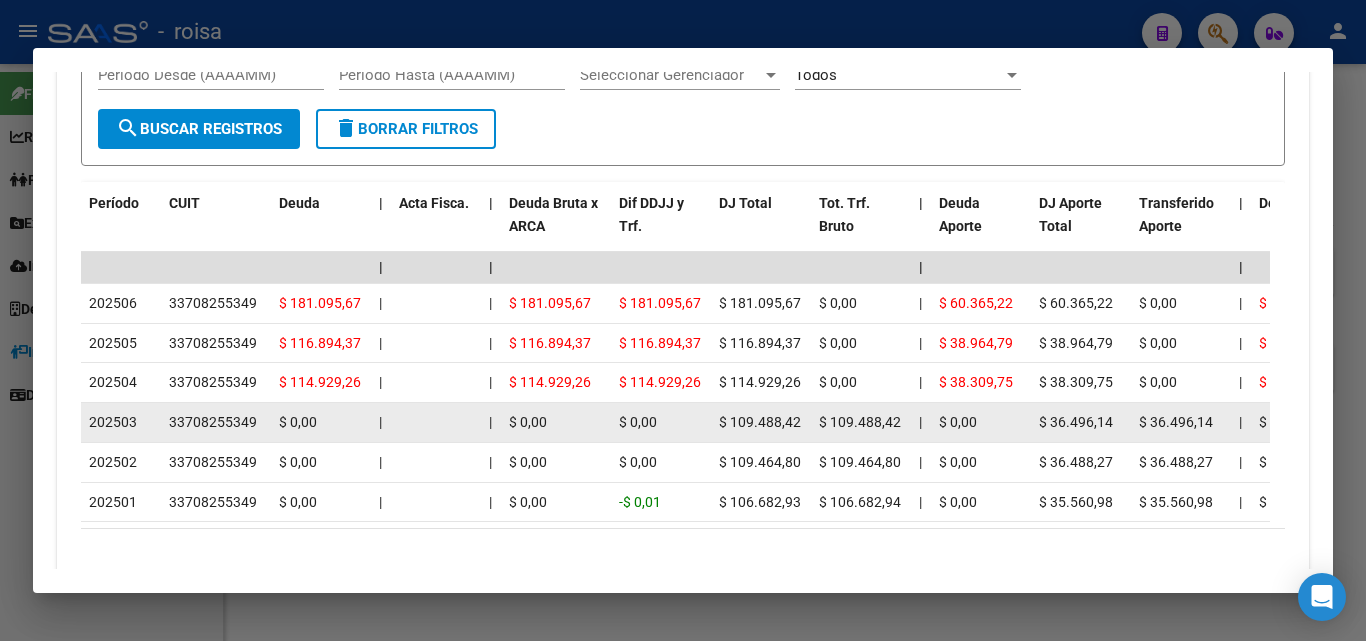 drag, startPoint x: 722, startPoint y: 427, endPoint x: 809, endPoint y: 427, distance: 87 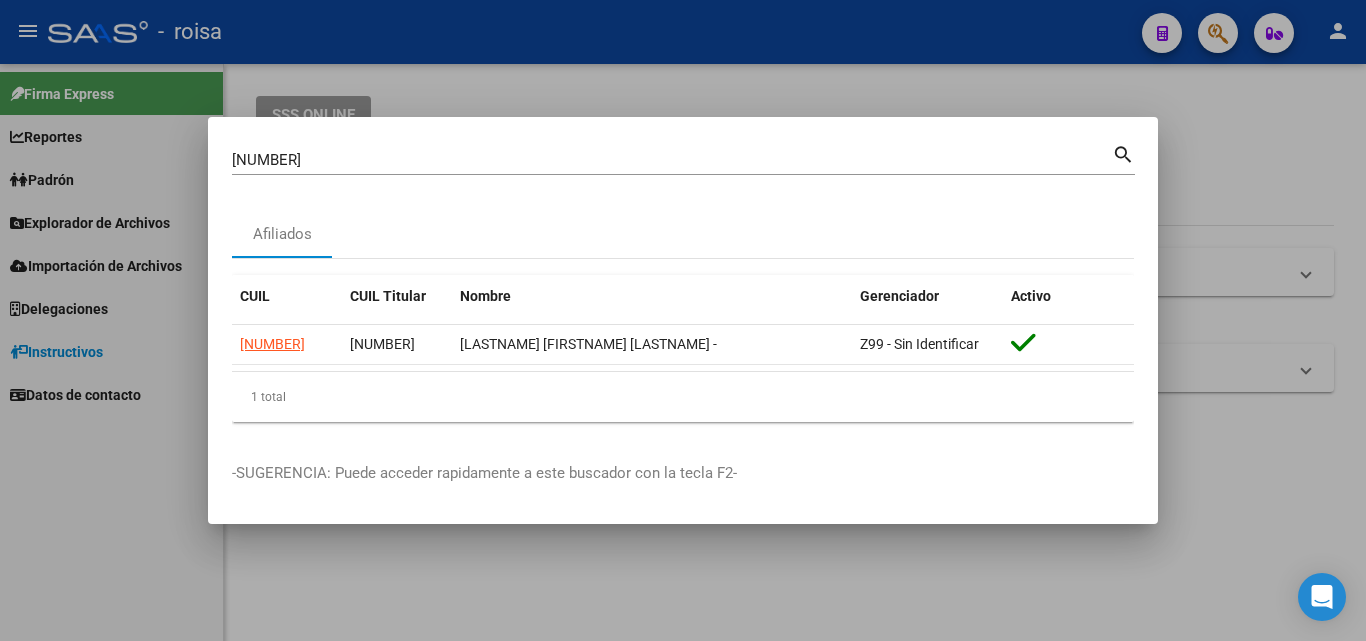 type 